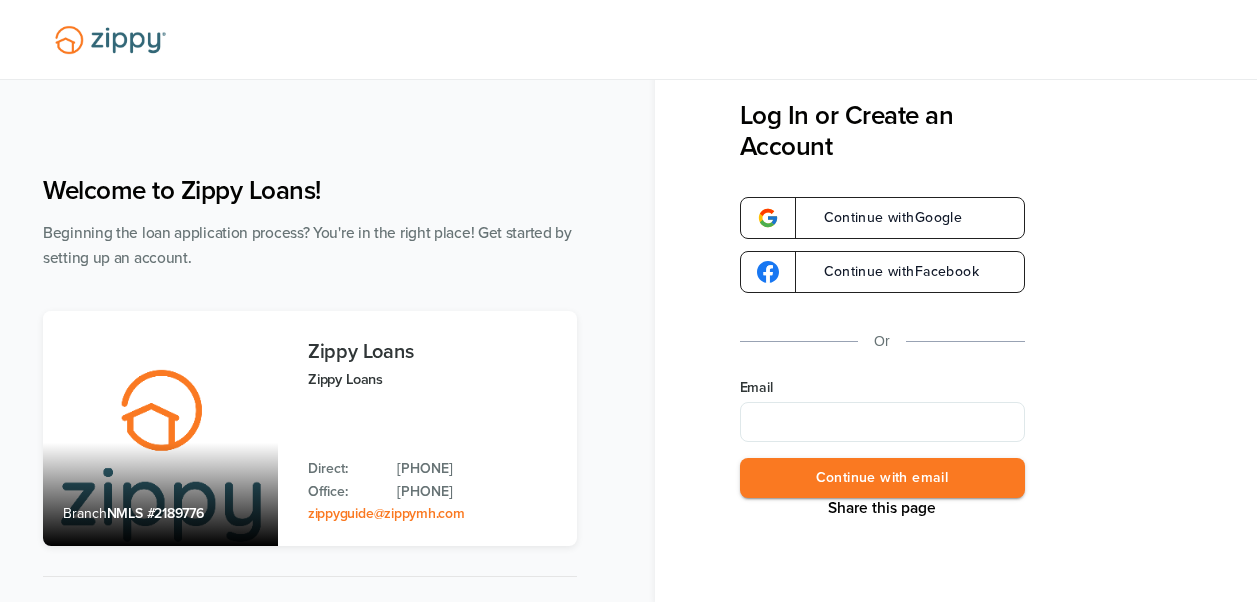 scroll, scrollTop: 0, scrollLeft: 0, axis: both 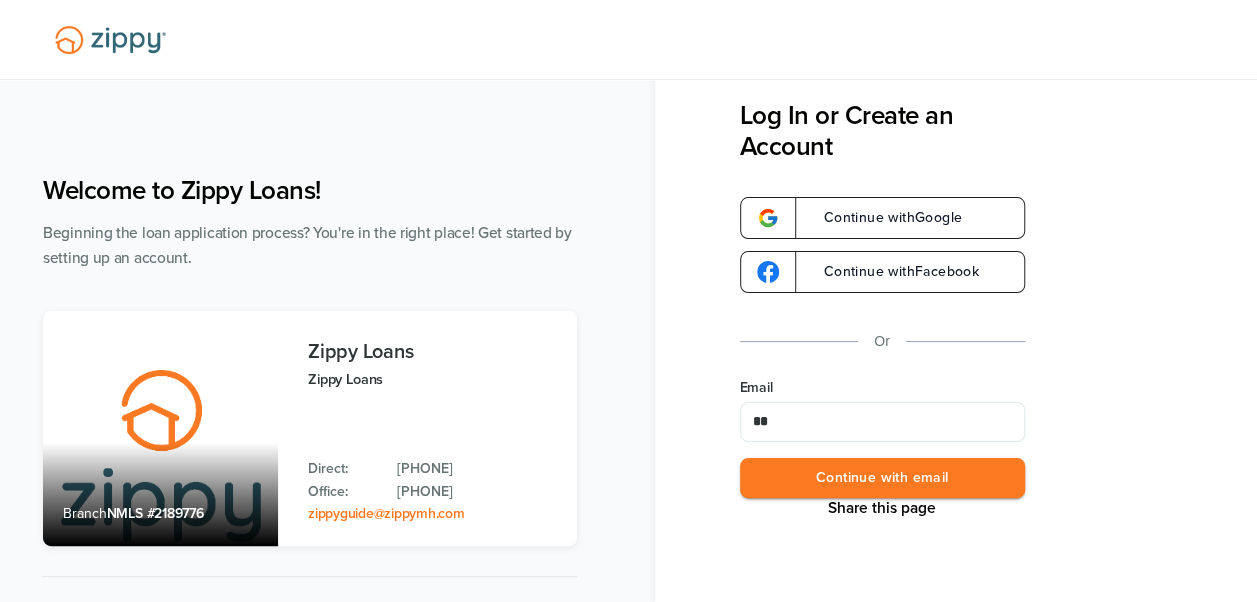 type on "*" 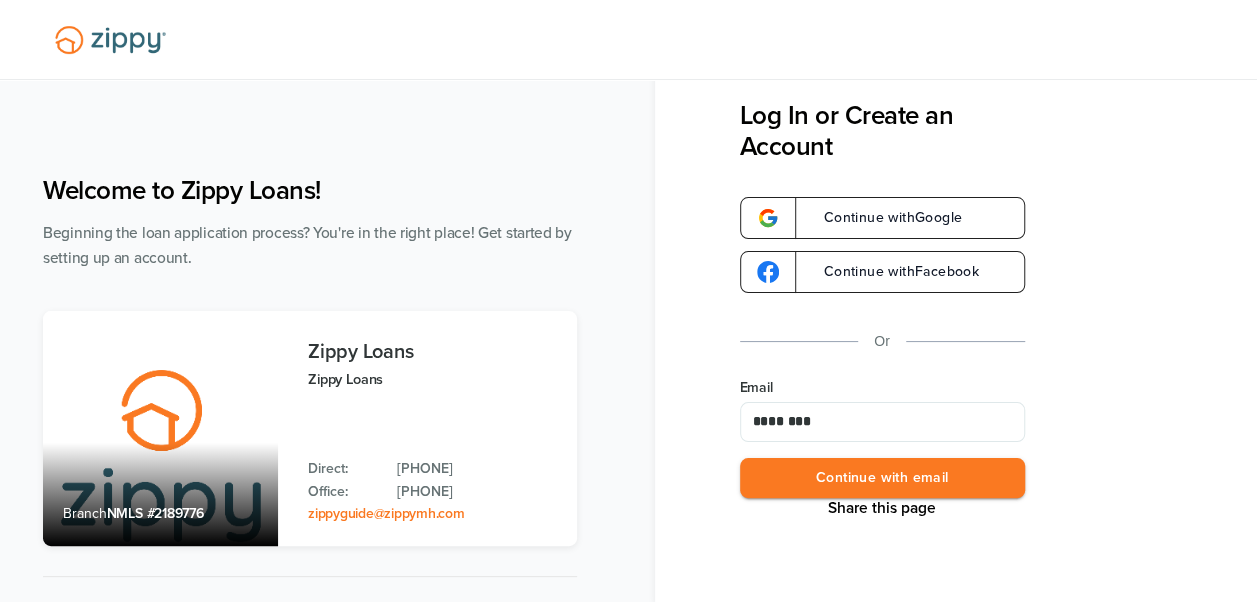 type on "**********" 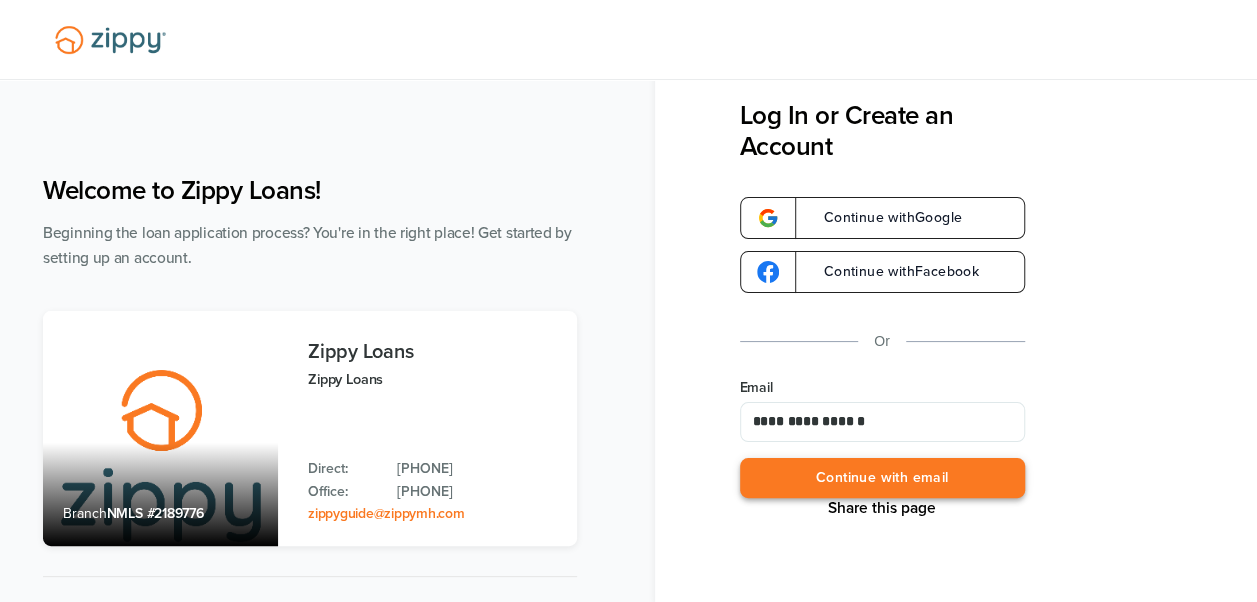 click on "Continue with email" at bounding box center (882, 478) 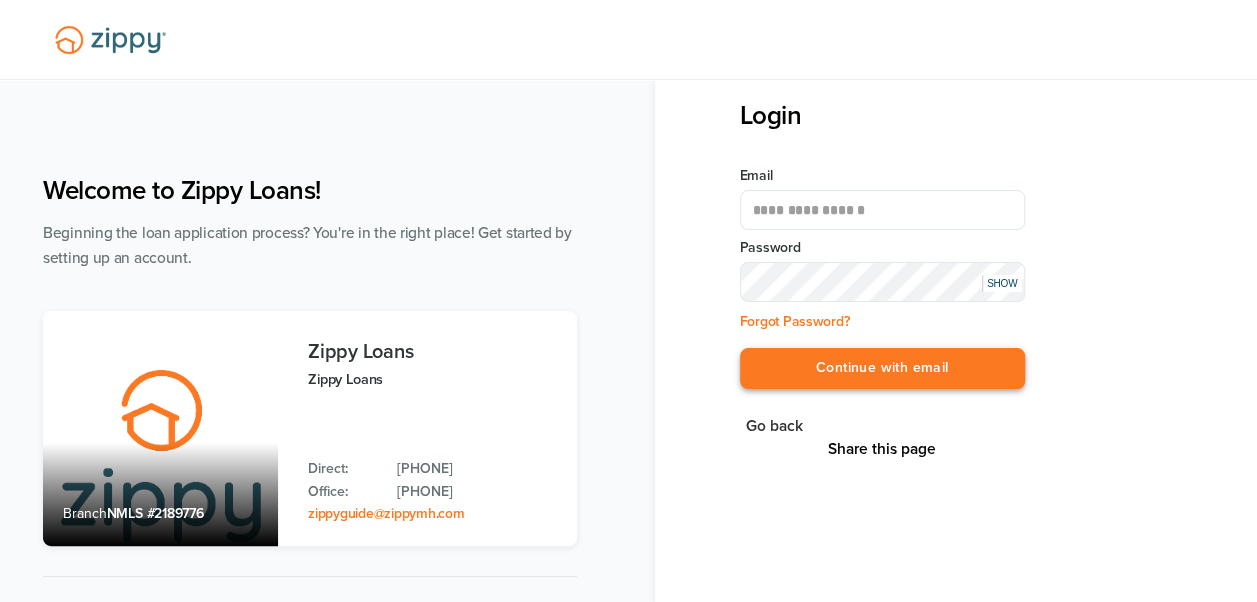 click on "Continue with email" at bounding box center (882, 368) 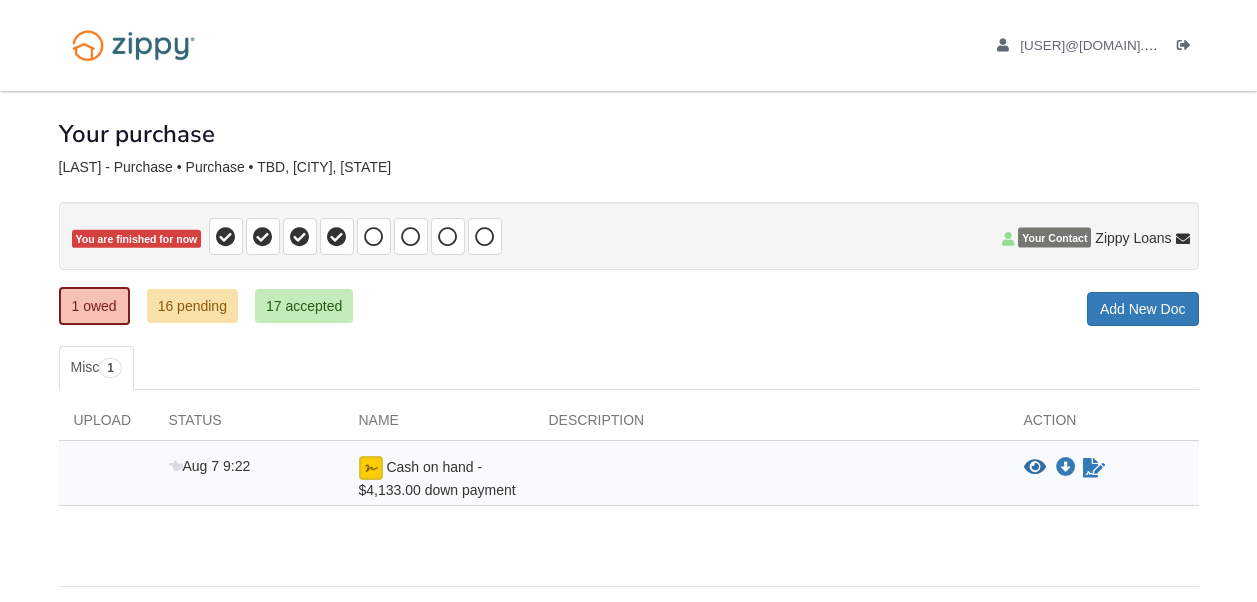 scroll, scrollTop: 0, scrollLeft: 0, axis: both 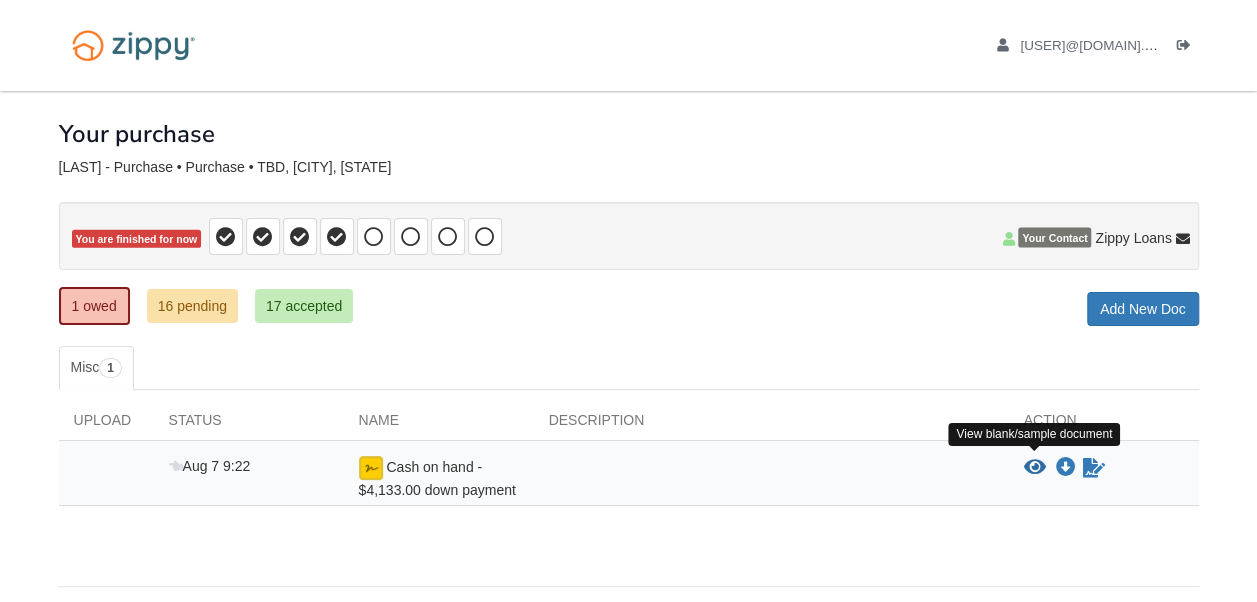 click at bounding box center [1035, 468] 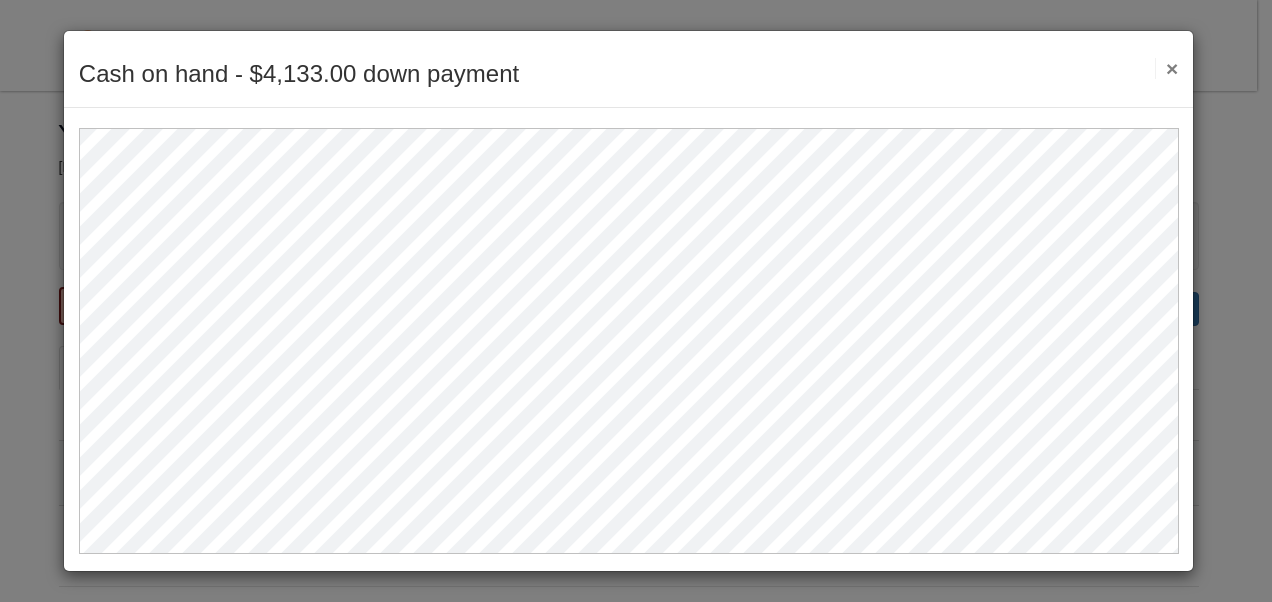 click on "Cash on hand - $4,133.00 down payment
Save
Cancel
Previous Document
Next Document
×" at bounding box center (636, 301) 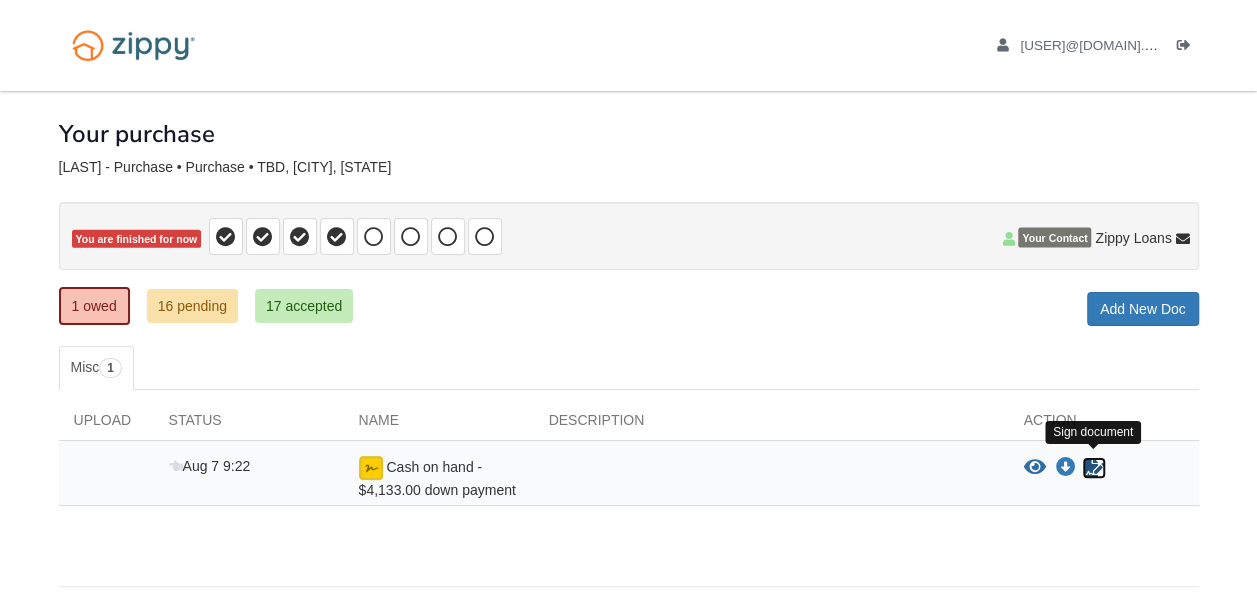 click at bounding box center [1094, 468] 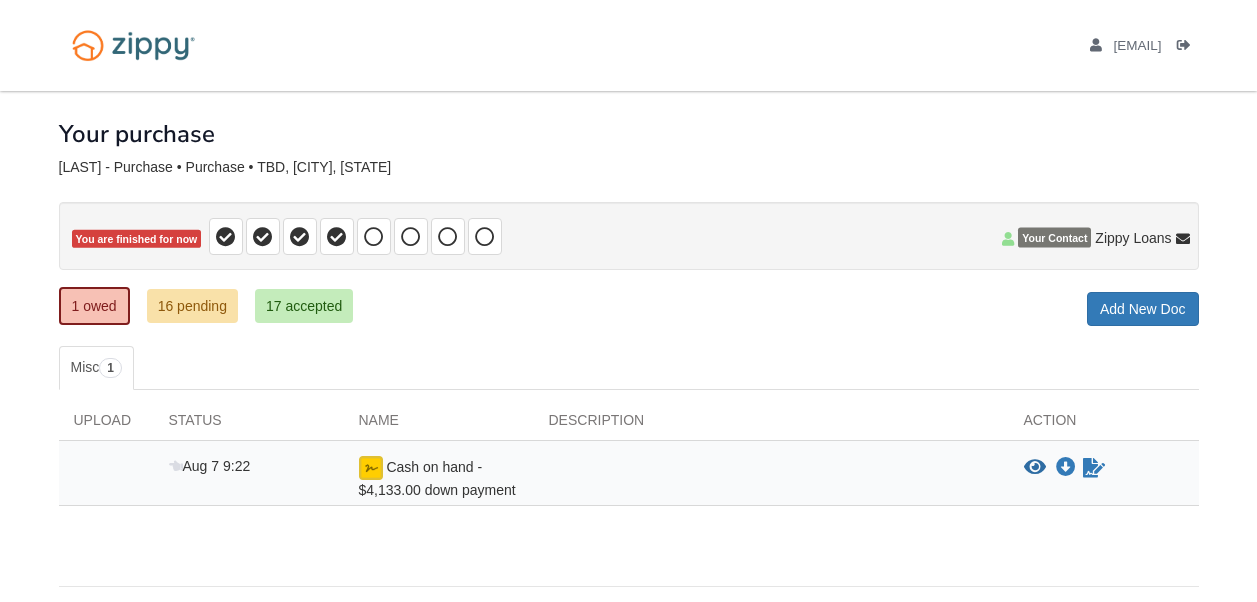 scroll, scrollTop: 0, scrollLeft: 0, axis: both 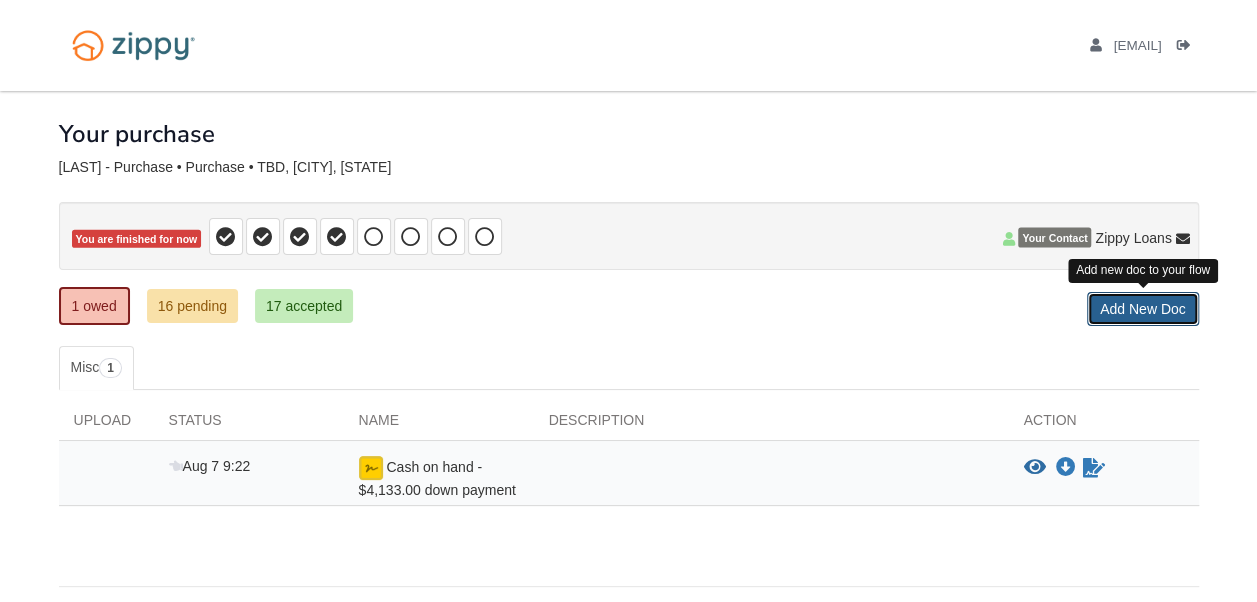 click on "Add New Doc" at bounding box center (1143, 309) 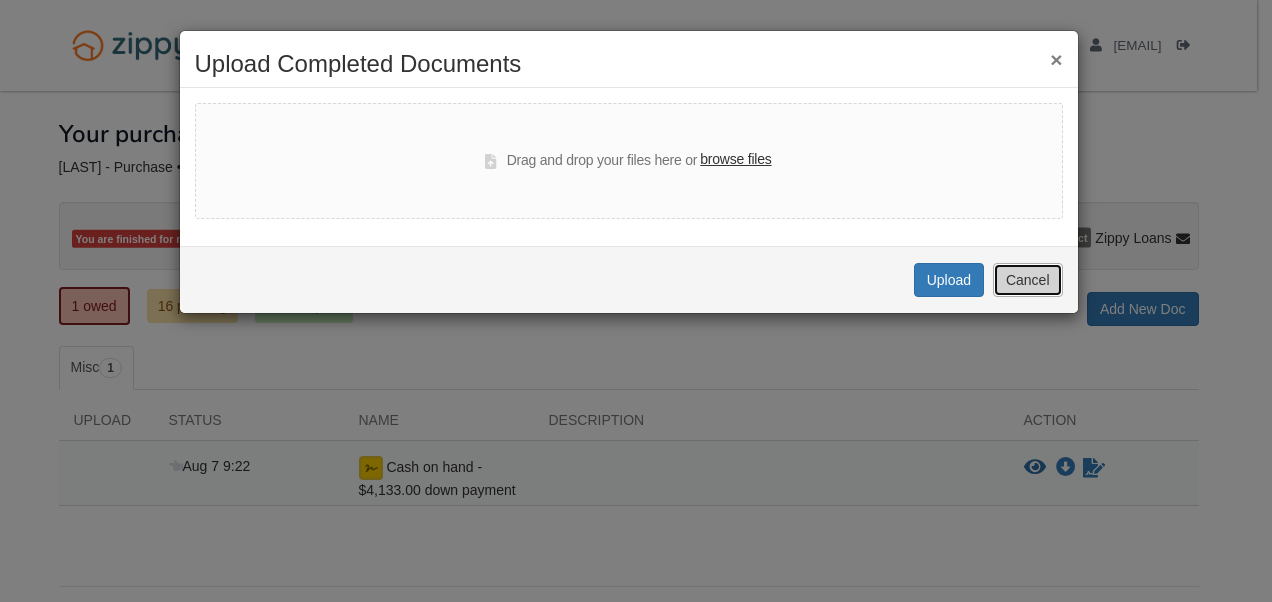 click on "Cancel" at bounding box center (1028, 280) 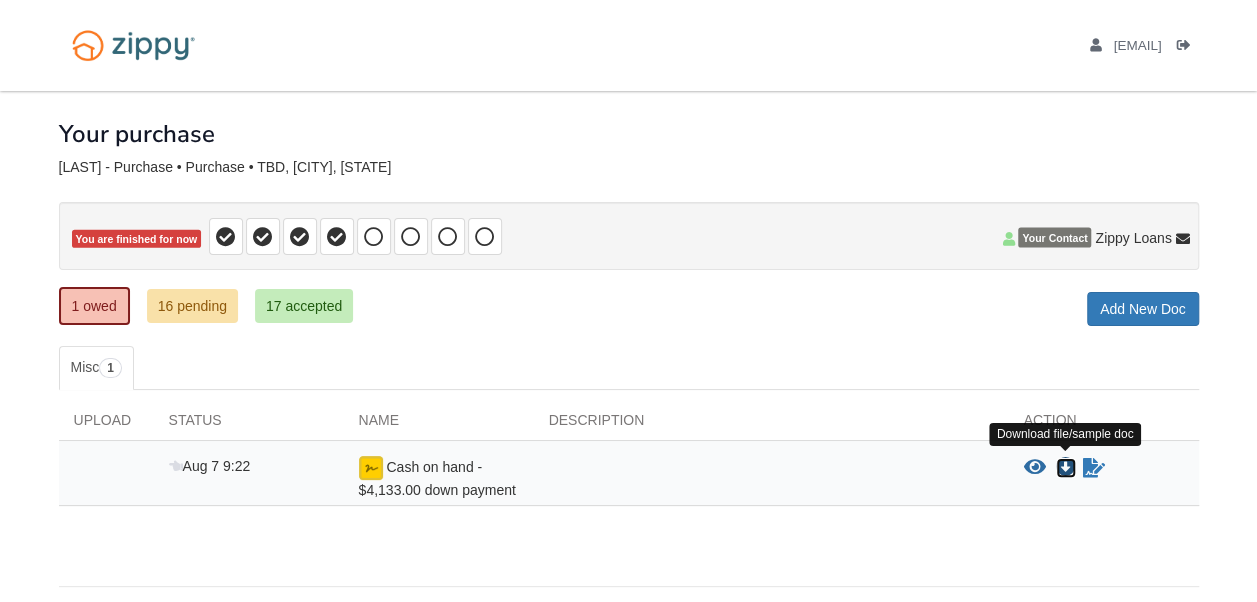 click at bounding box center (1066, 468) 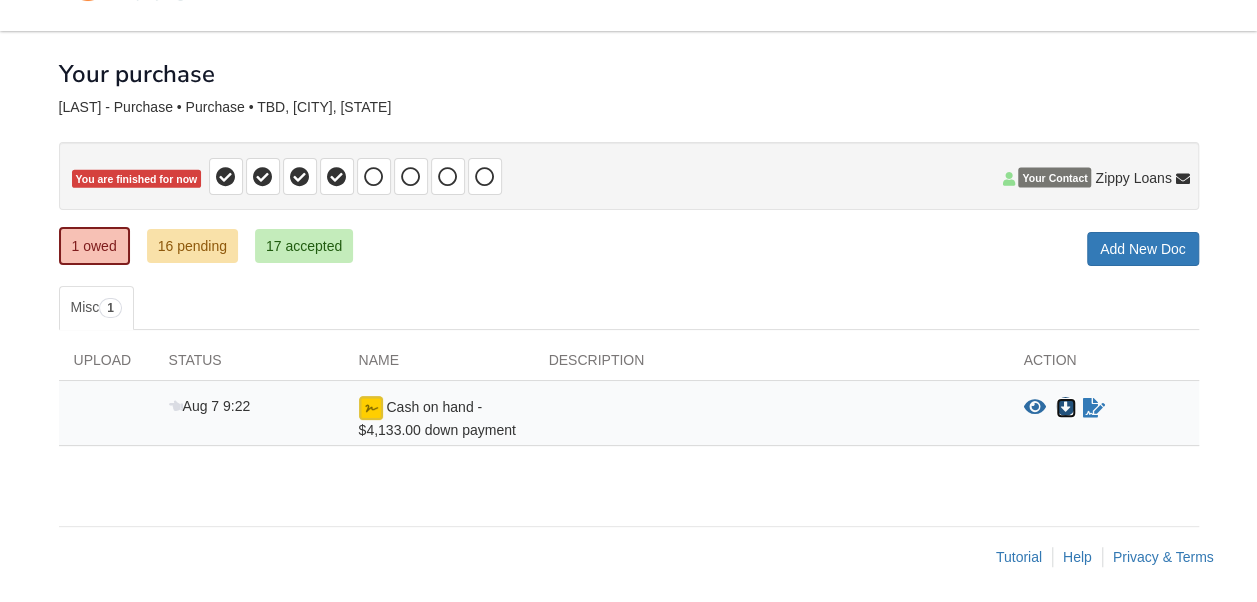 scroll, scrollTop: 0, scrollLeft: 0, axis: both 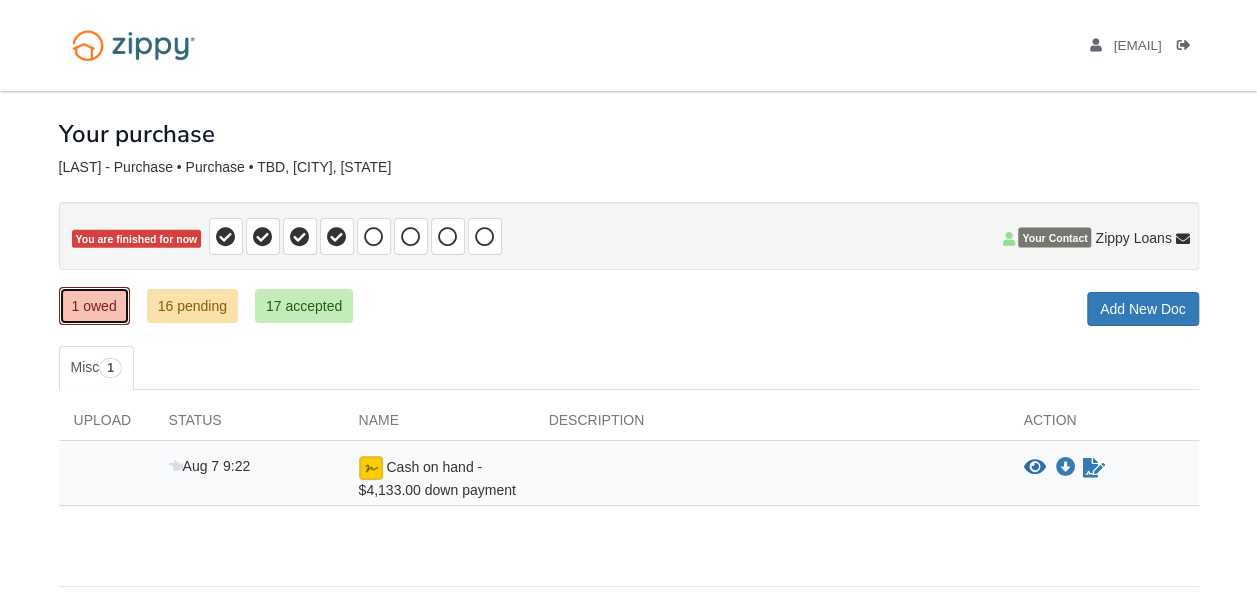 click on "1 owed" at bounding box center (94, 306) 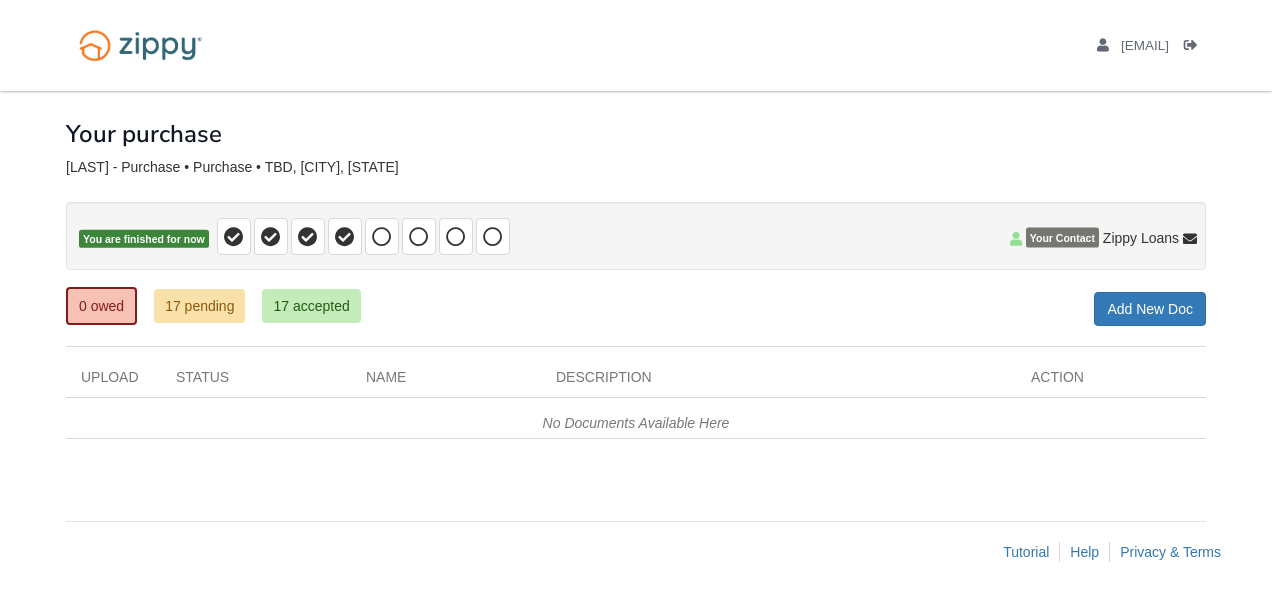 scroll, scrollTop: 0, scrollLeft: 0, axis: both 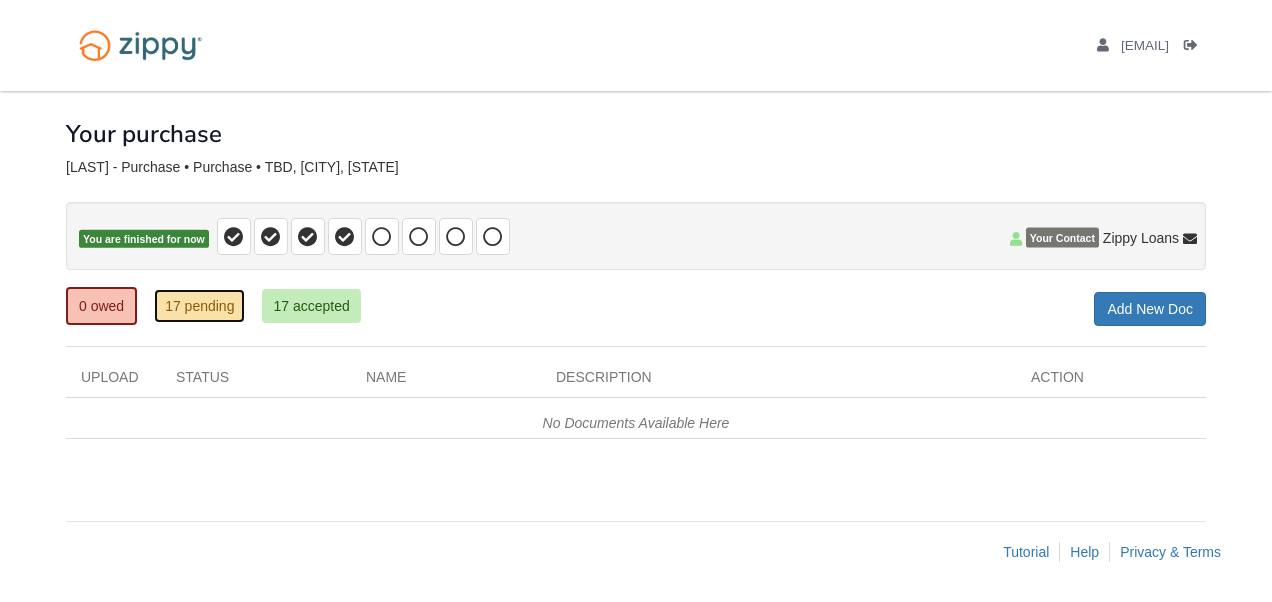 click on "17 pending" at bounding box center [199, 306] 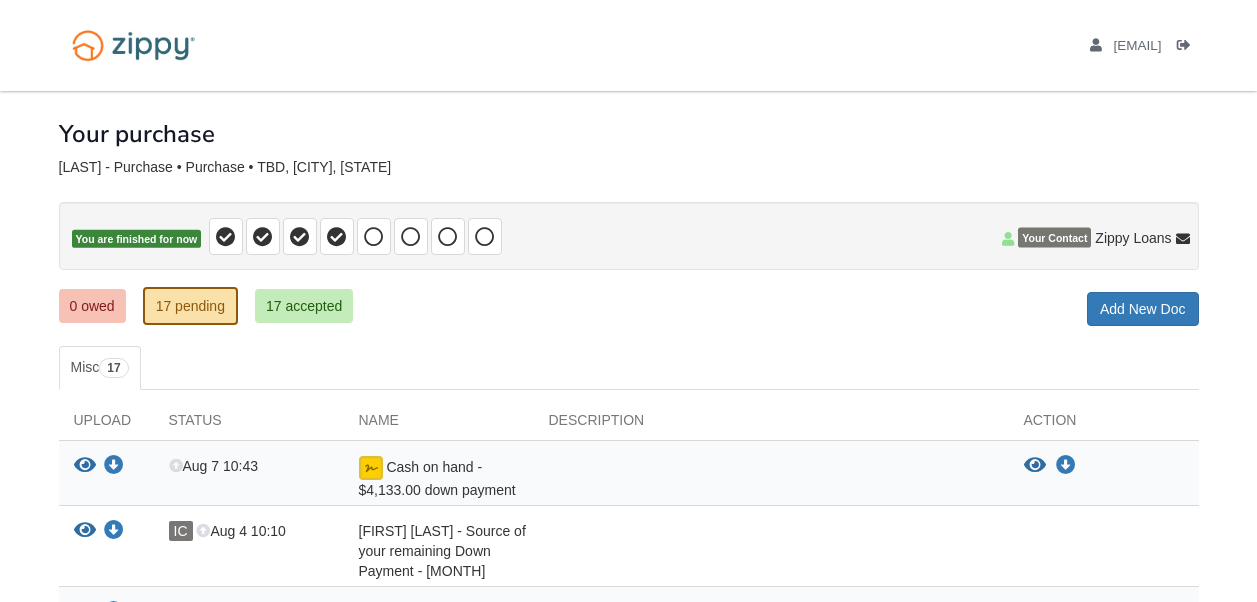 scroll, scrollTop: 0, scrollLeft: 0, axis: both 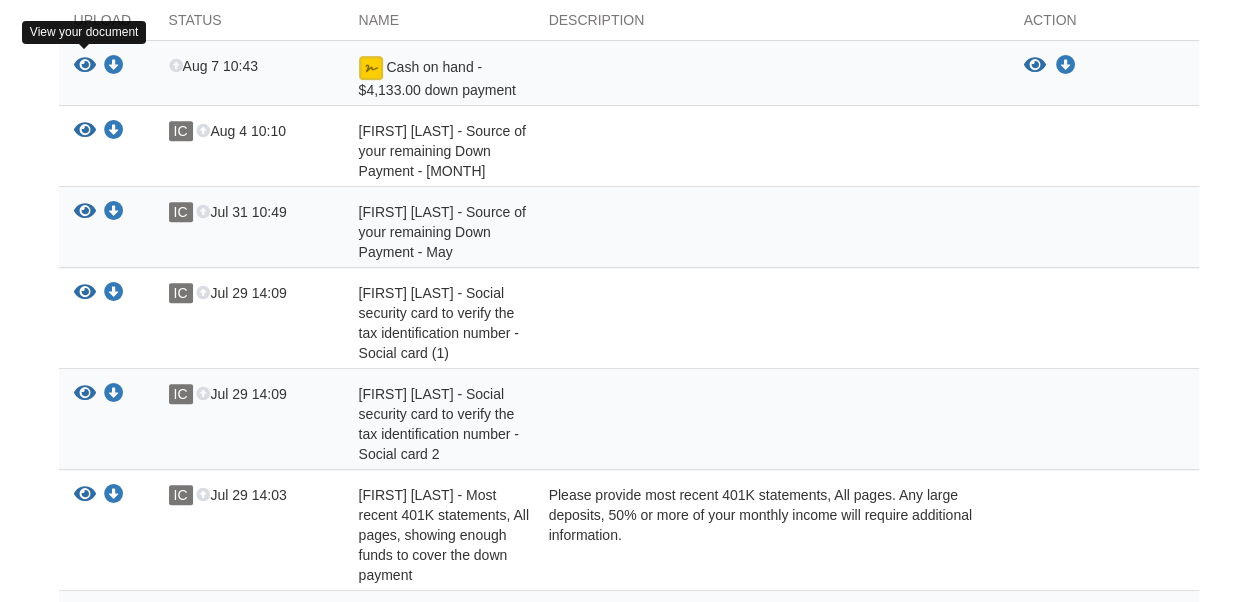 click at bounding box center [85, 66] 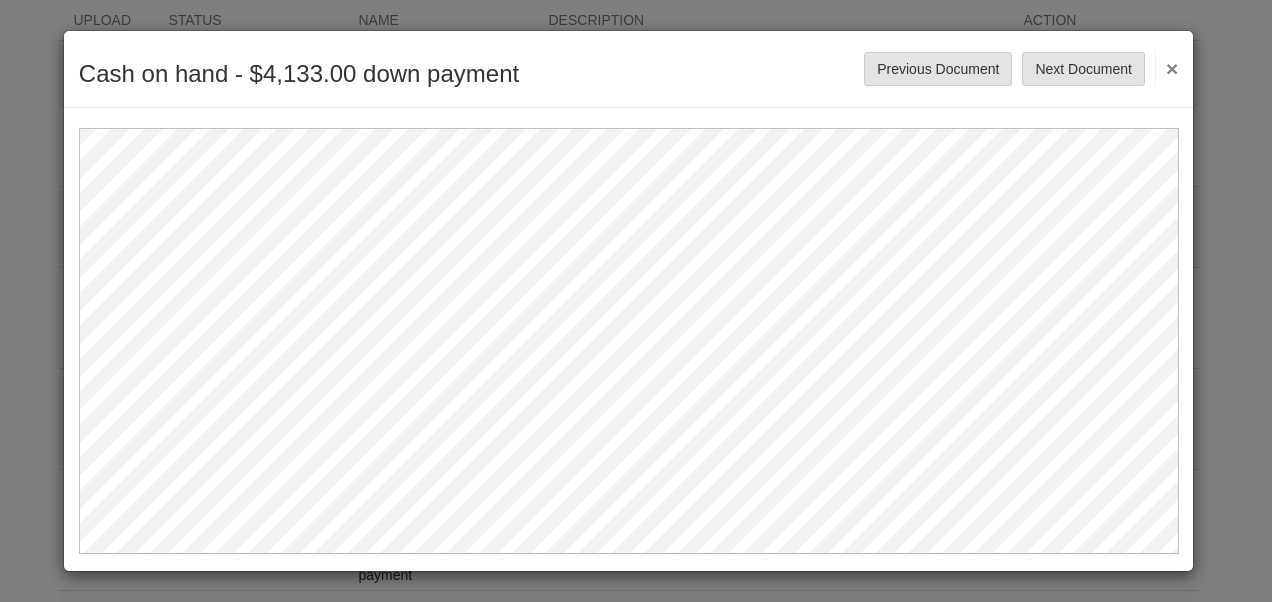 click on "×" at bounding box center [1166, 68] 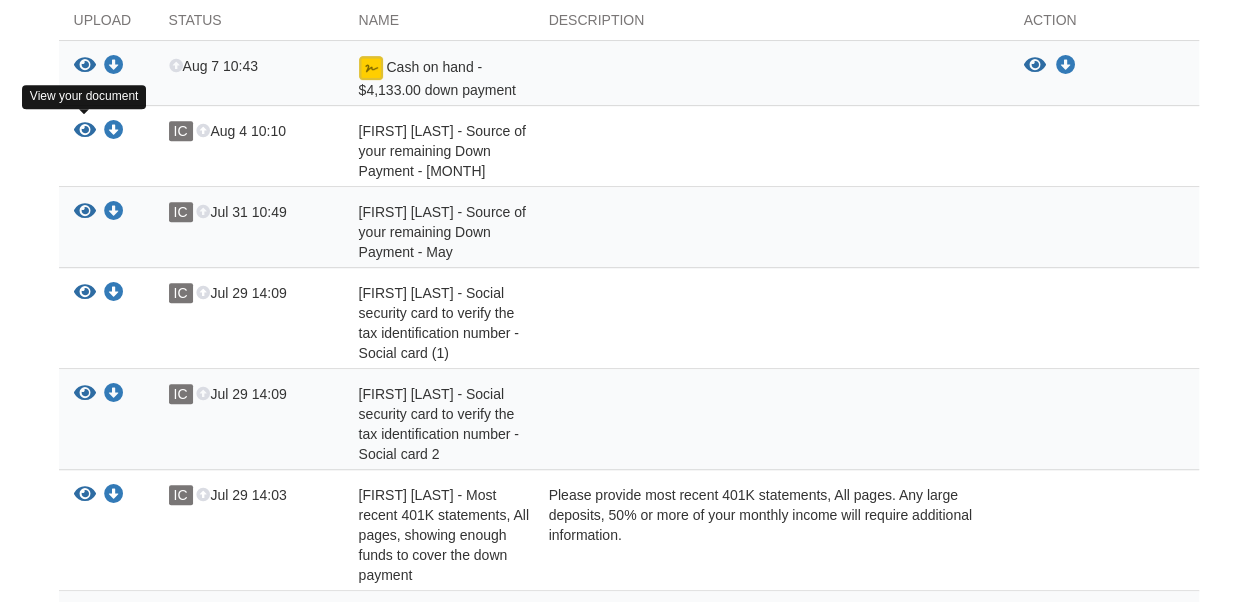 click at bounding box center [85, 131] 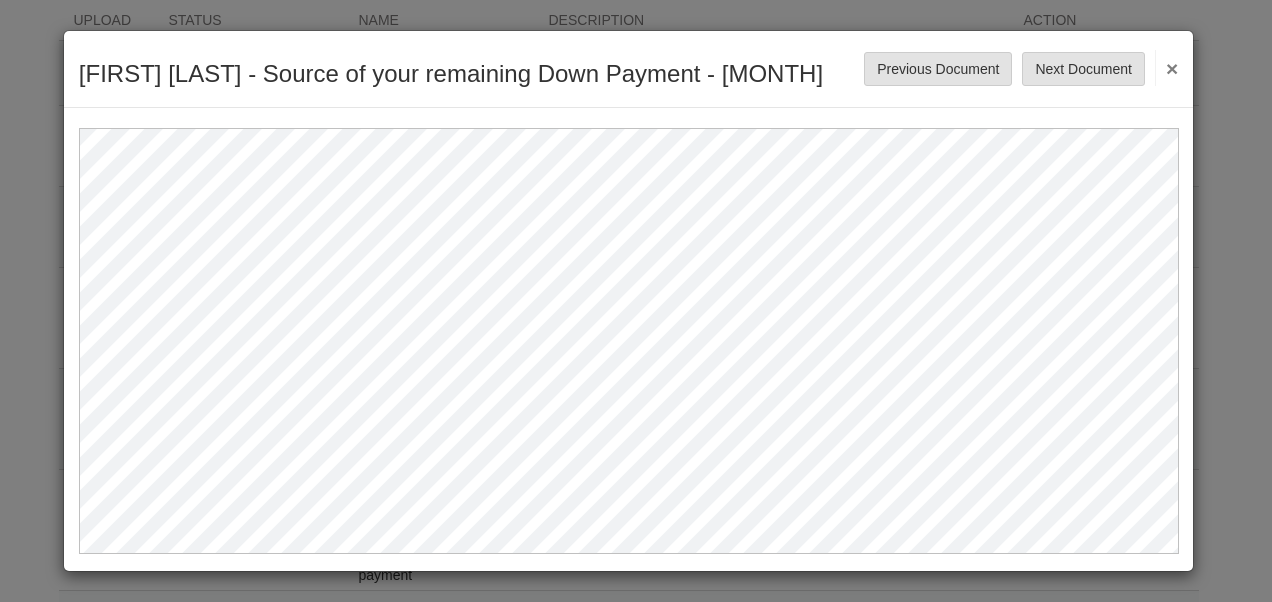 click on "×" at bounding box center (1166, 68) 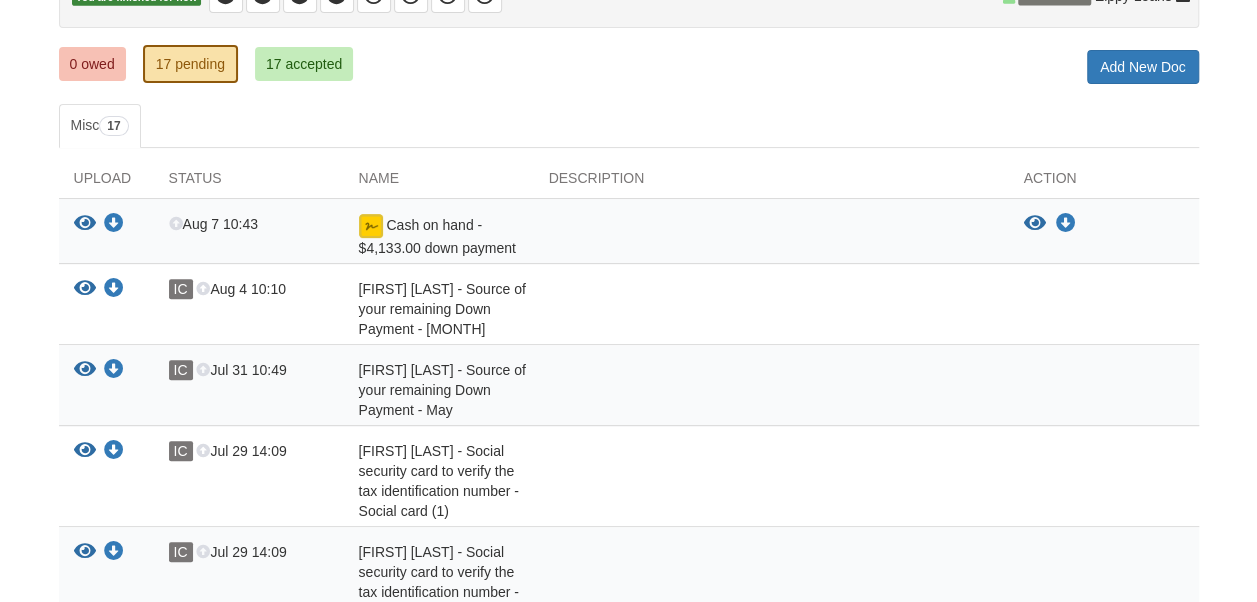 scroll, scrollTop: 112, scrollLeft: 0, axis: vertical 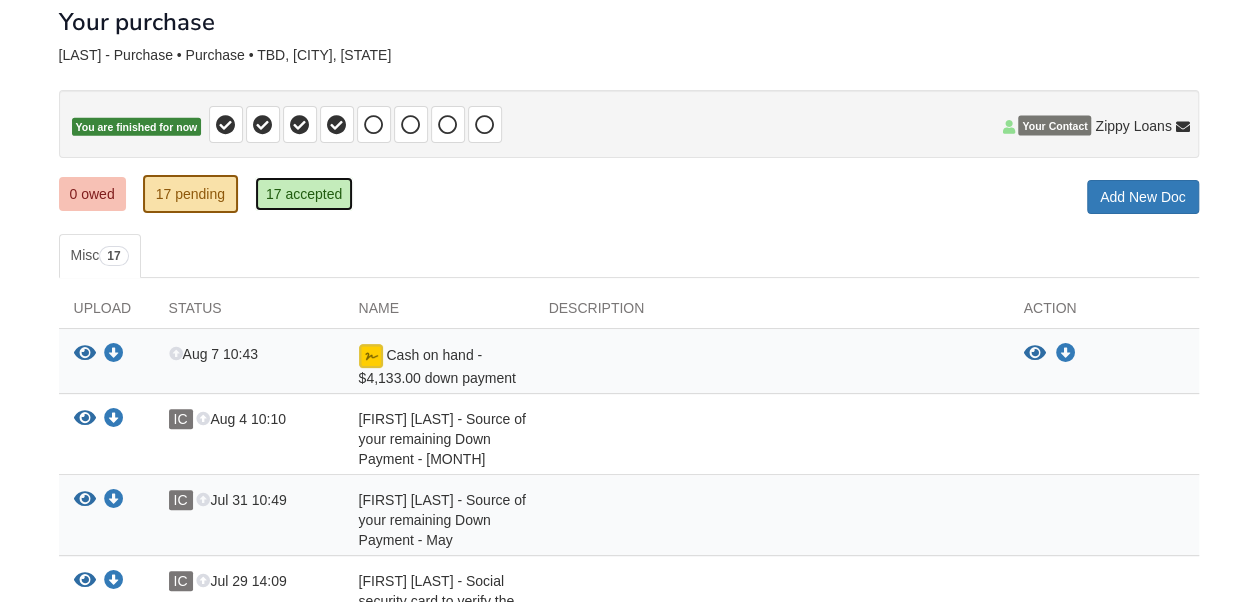 click on "17 accepted" at bounding box center (304, 194) 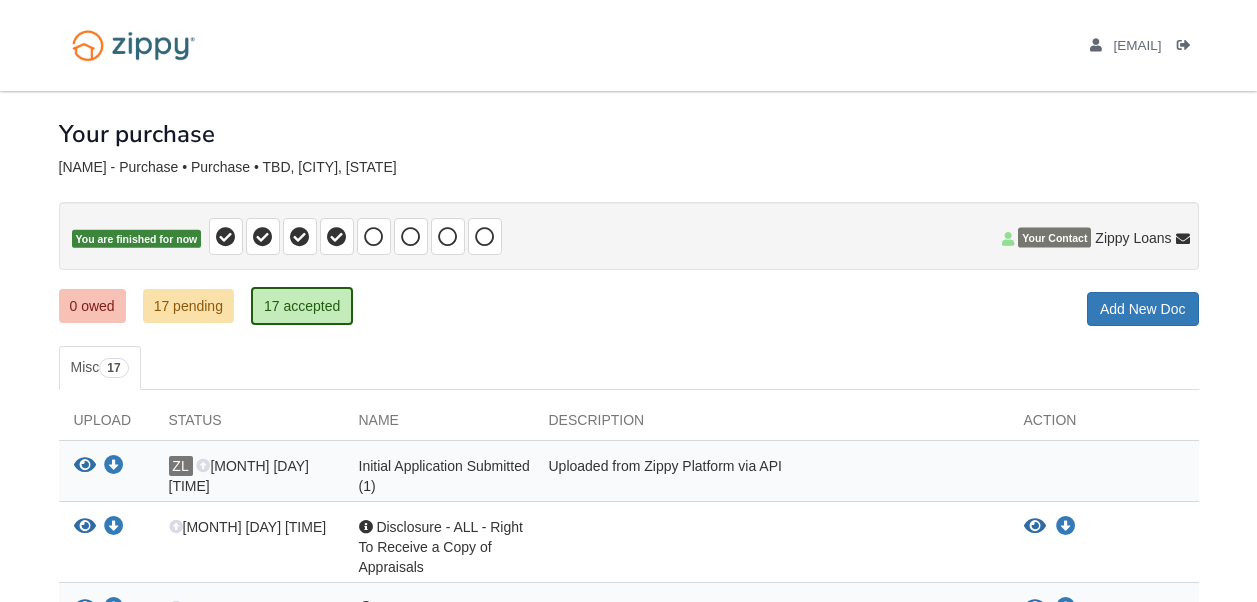 scroll, scrollTop: 0, scrollLeft: 0, axis: both 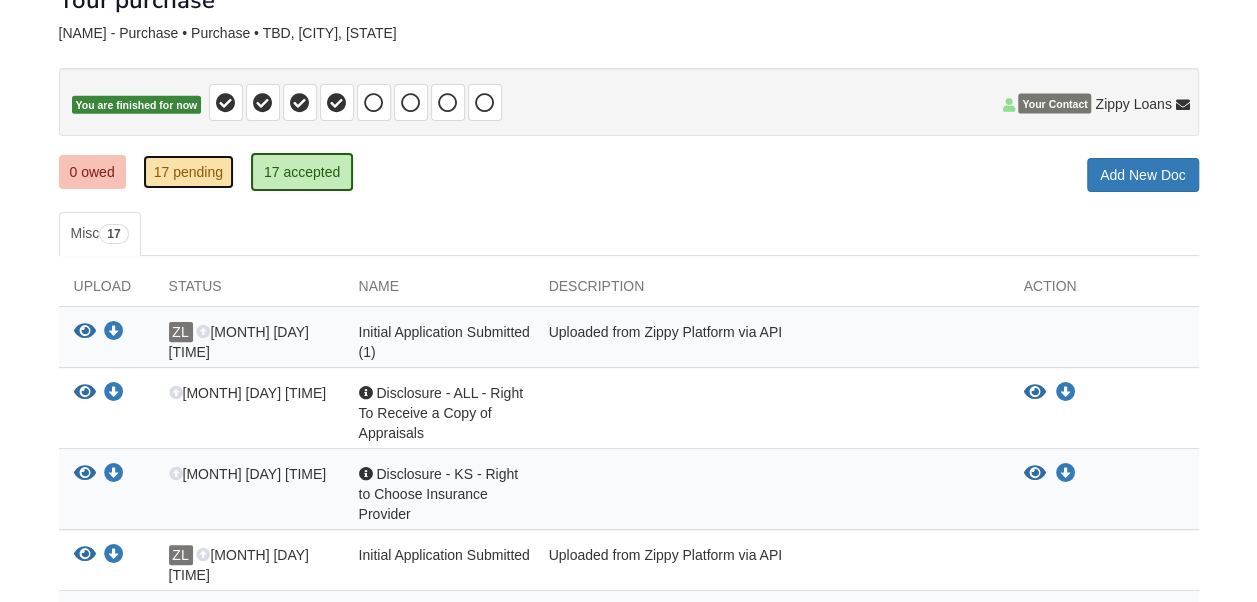 click on "17 pending" at bounding box center [188, 172] 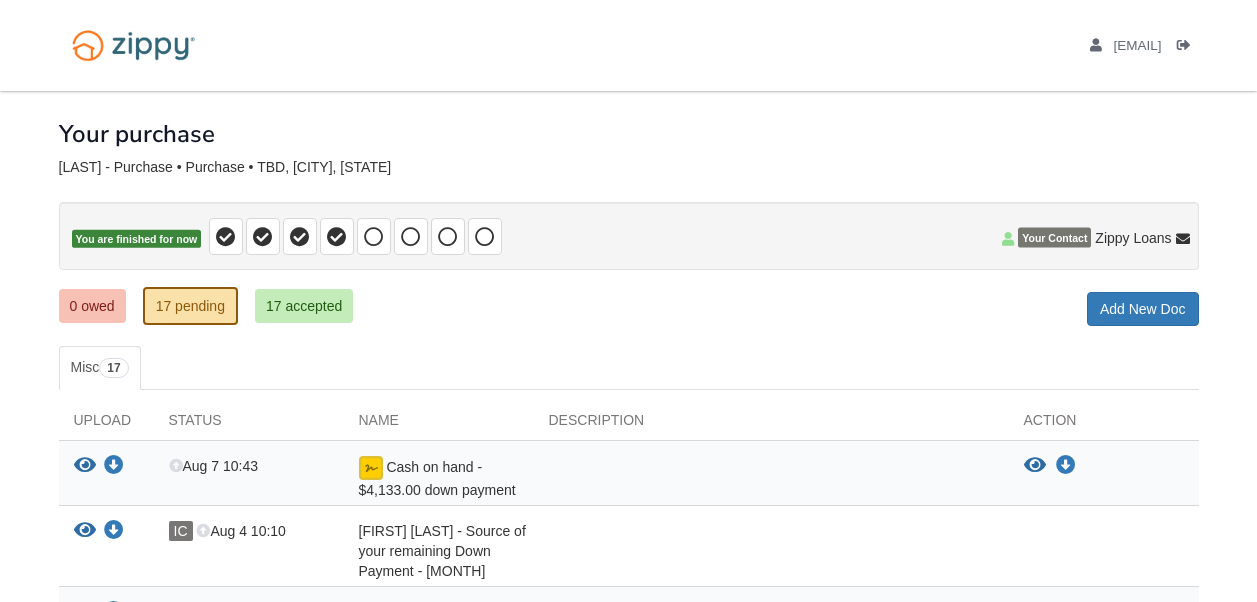scroll, scrollTop: 0, scrollLeft: 0, axis: both 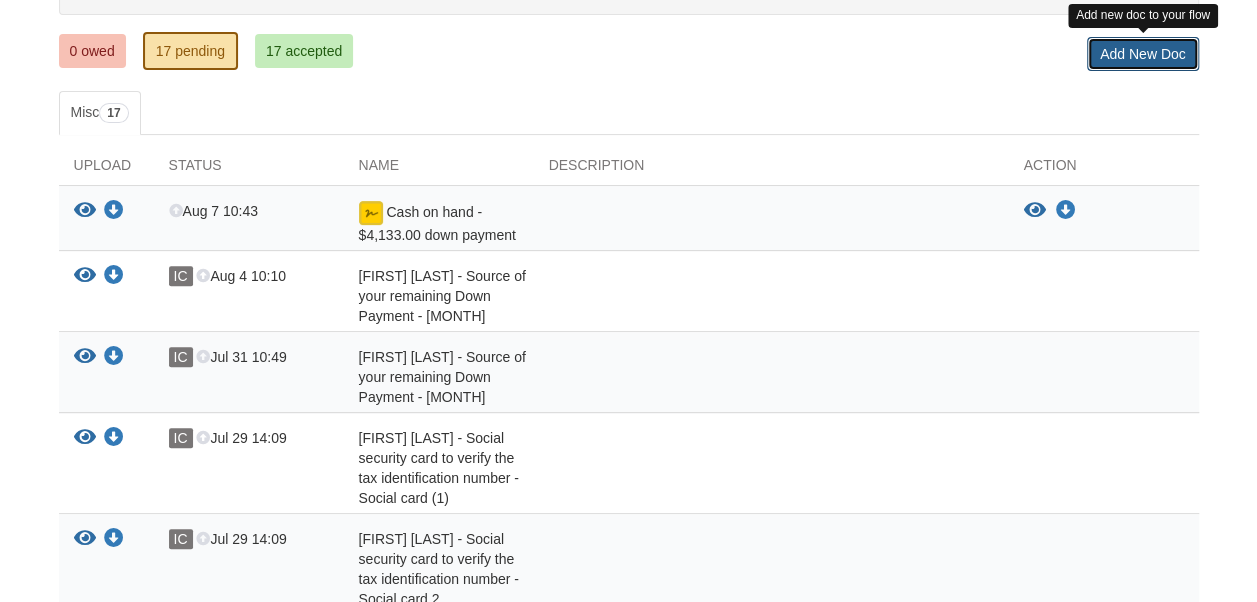 click on "Add New Doc" at bounding box center (1143, 54) 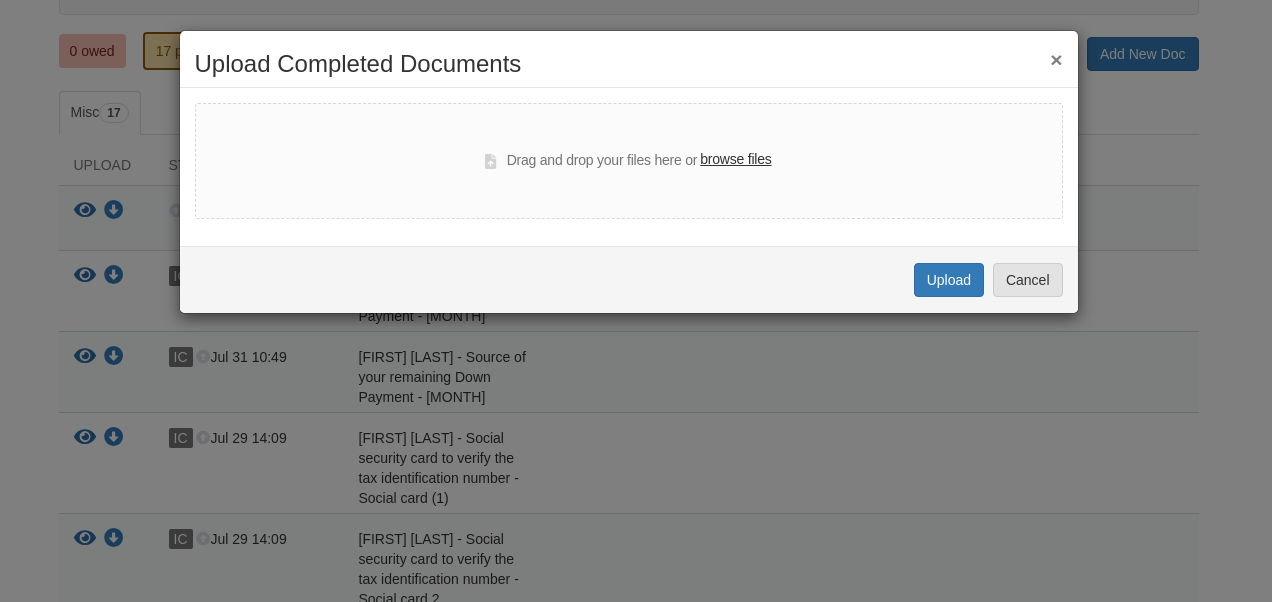 click on "browse files" at bounding box center (735, 160) 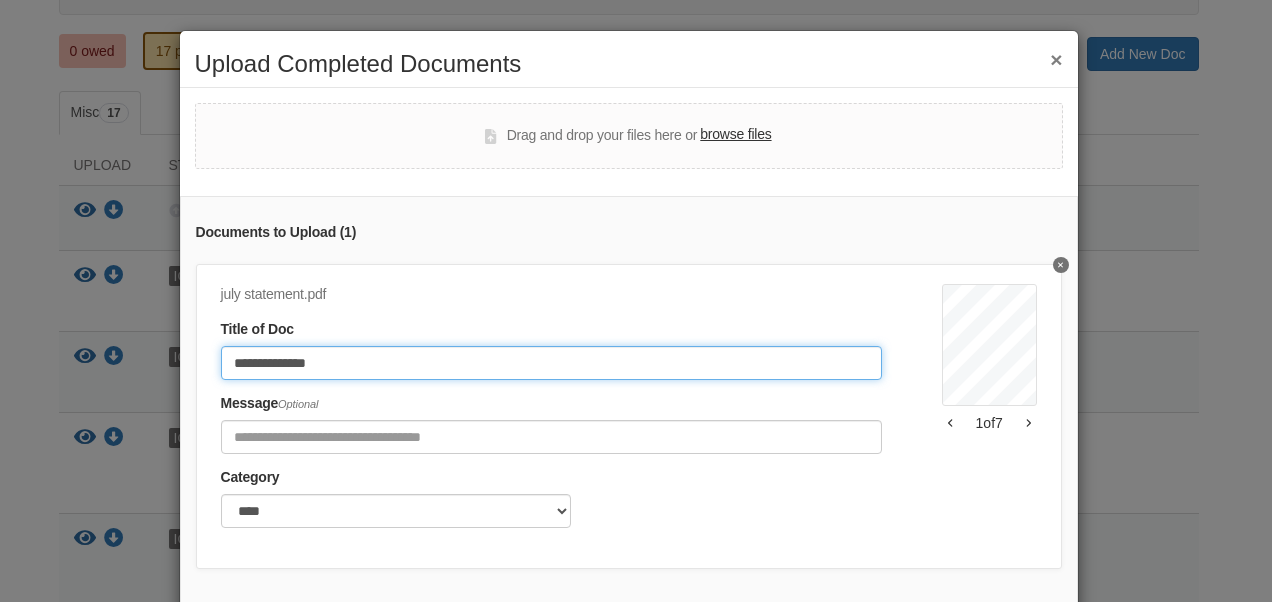 type on "**********" 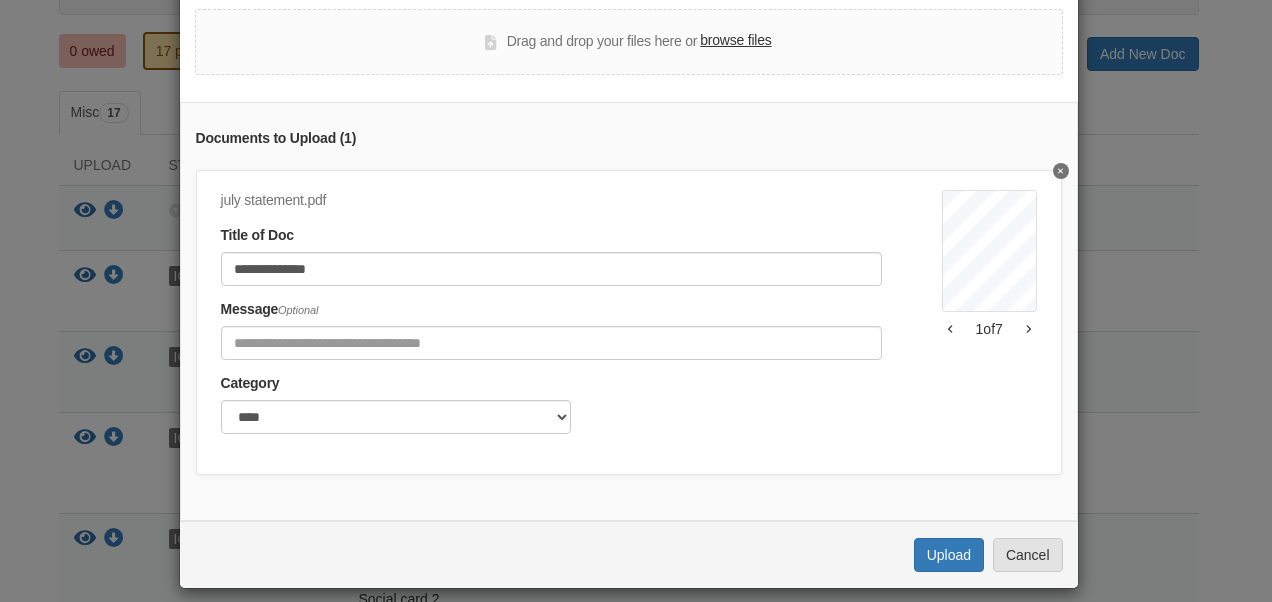 scroll, scrollTop: 123, scrollLeft: 0, axis: vertical 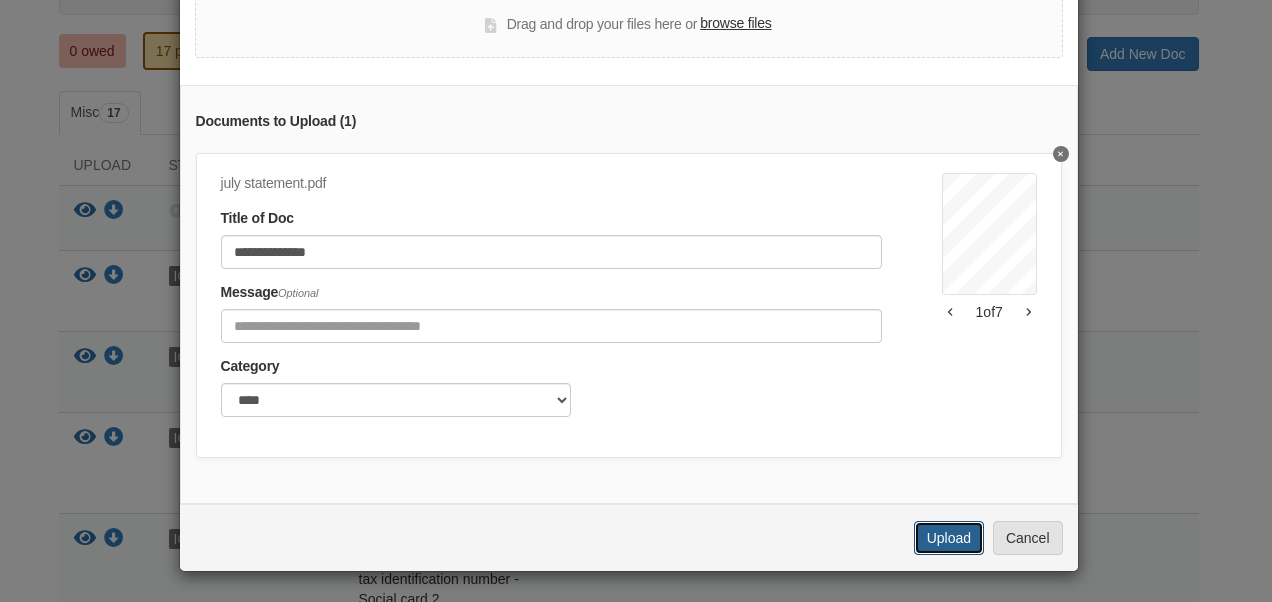 click on "Upload" at bounding box center [949, 538] 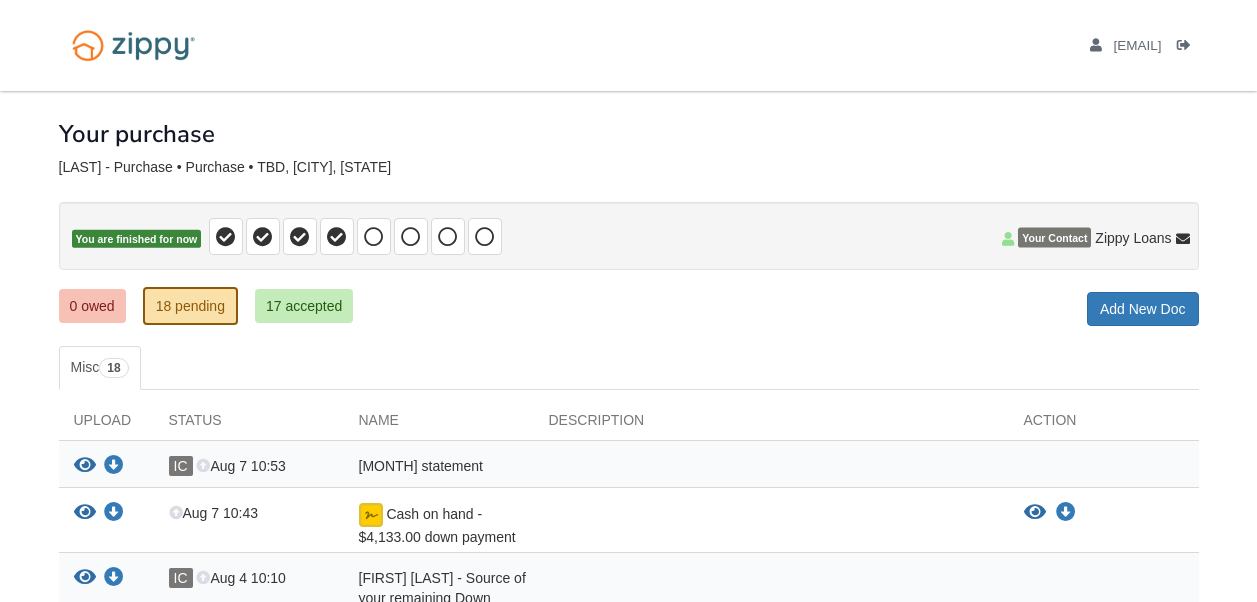 scroll, scrollTop: 255, scrollLeft: 0, axis: vertical 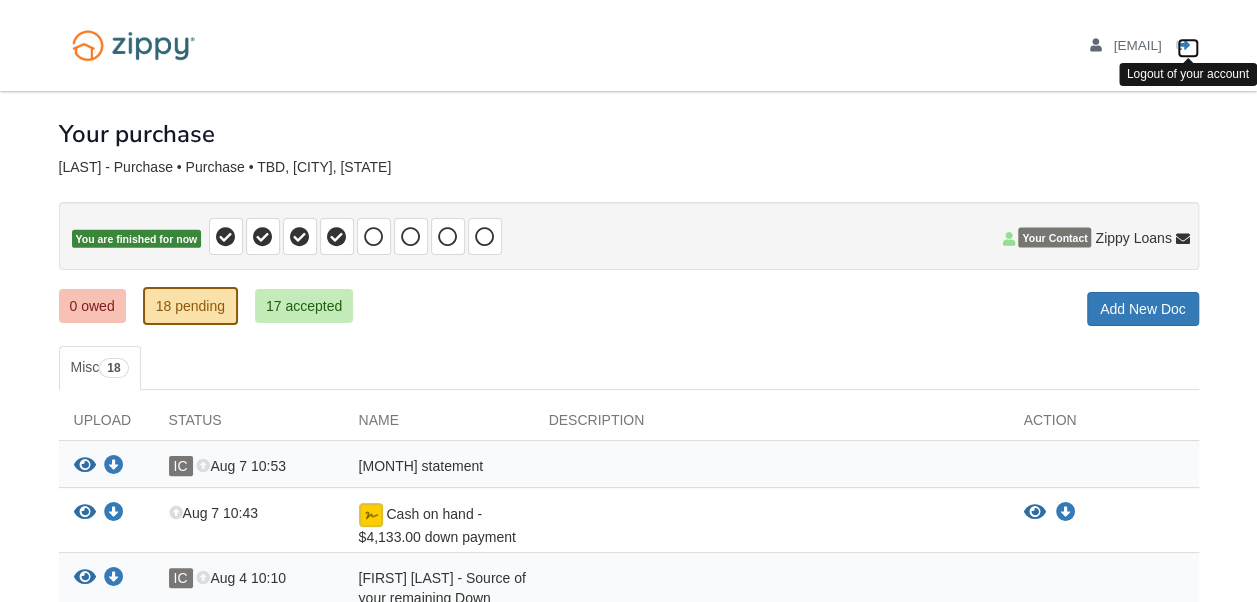 click at bounding box center (1184, 46) 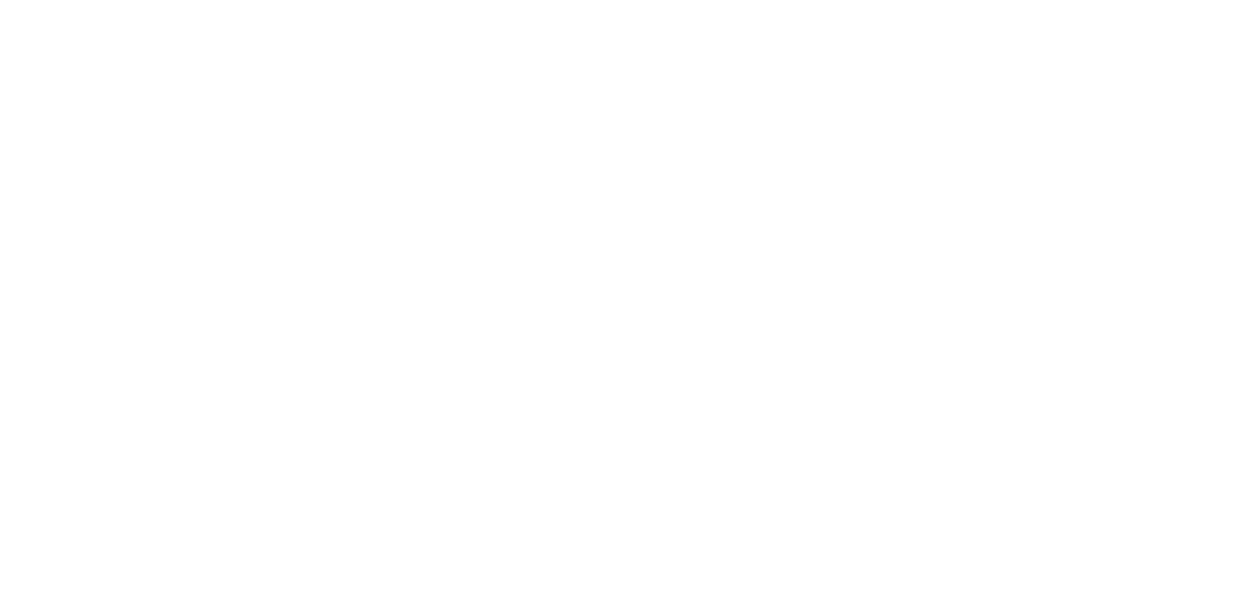 scroll, scrollTop: 0, scrollLeft: 0, axis: both 